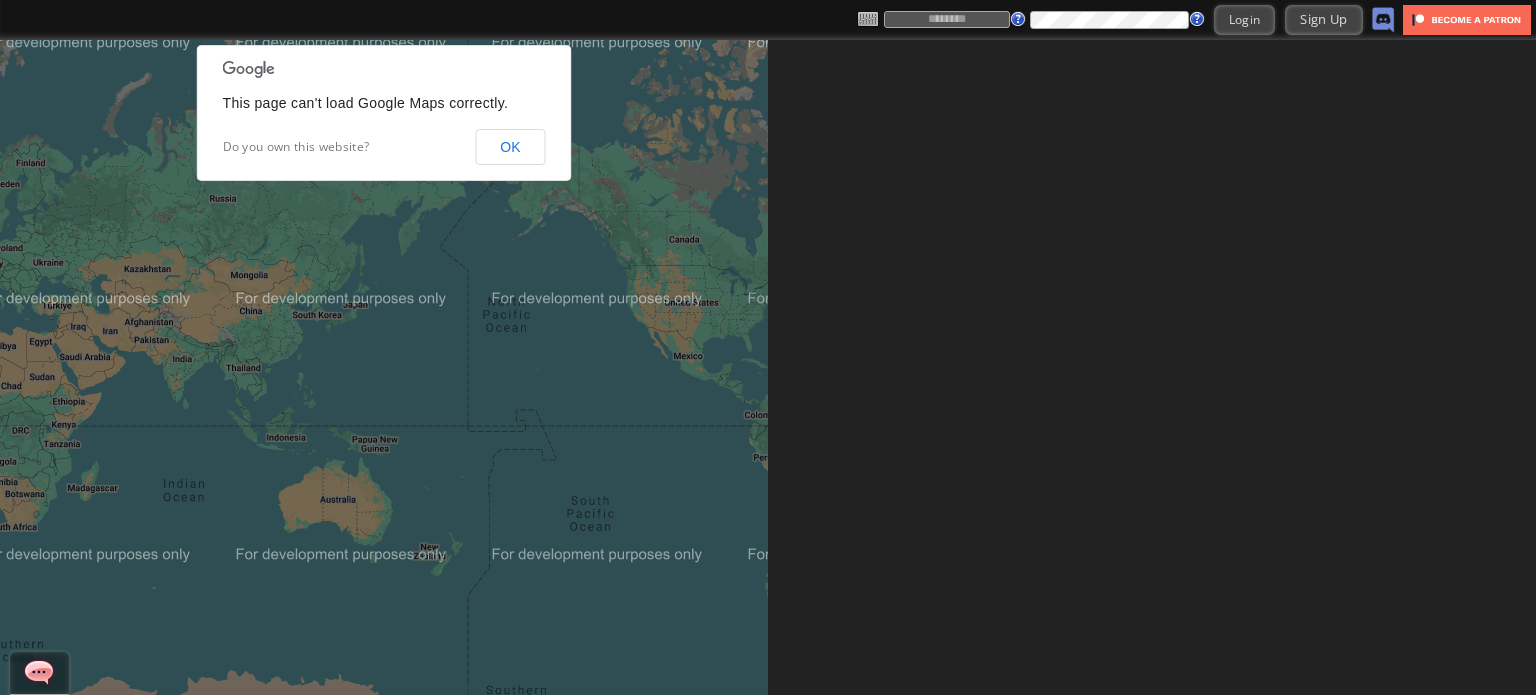 scroll, scrollTop: 0, scrollLeft: 0, axis: both 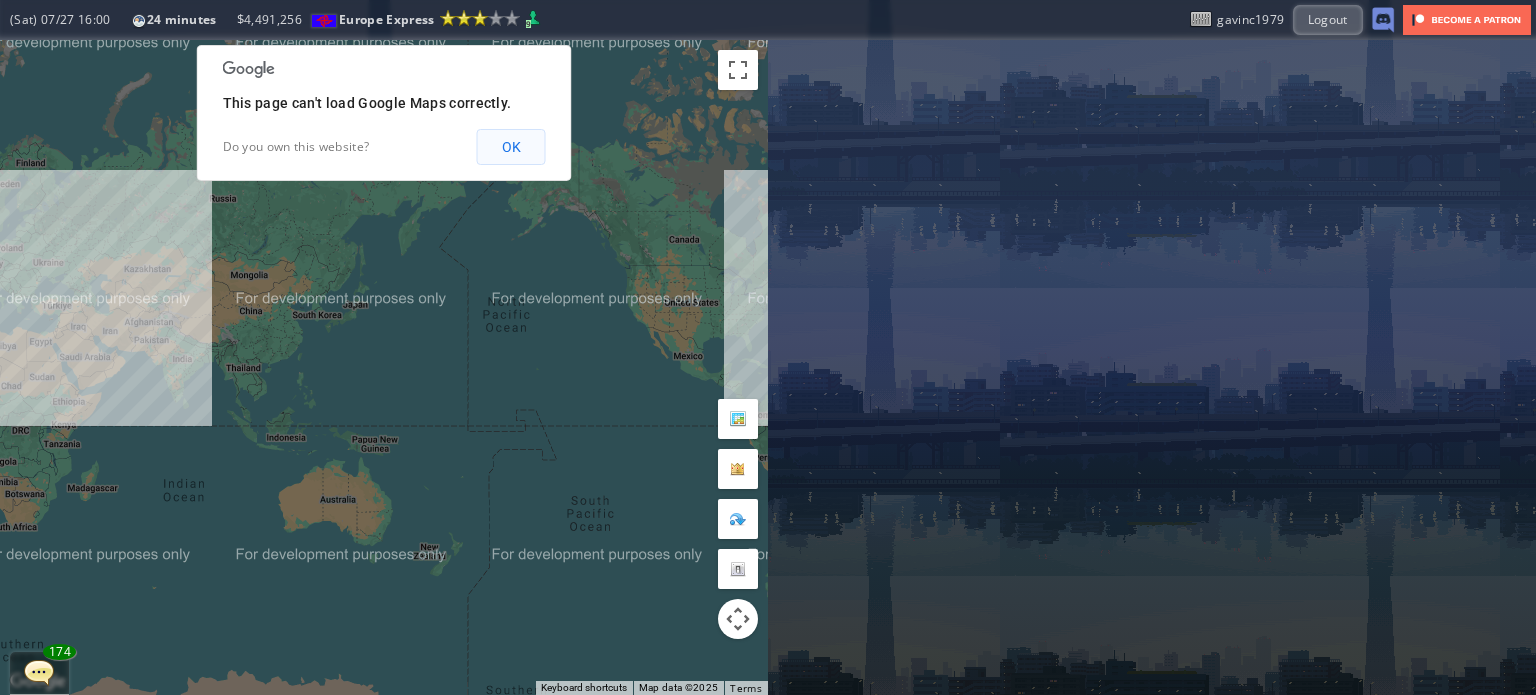 click on "OK" at bounding box center (511, 147) 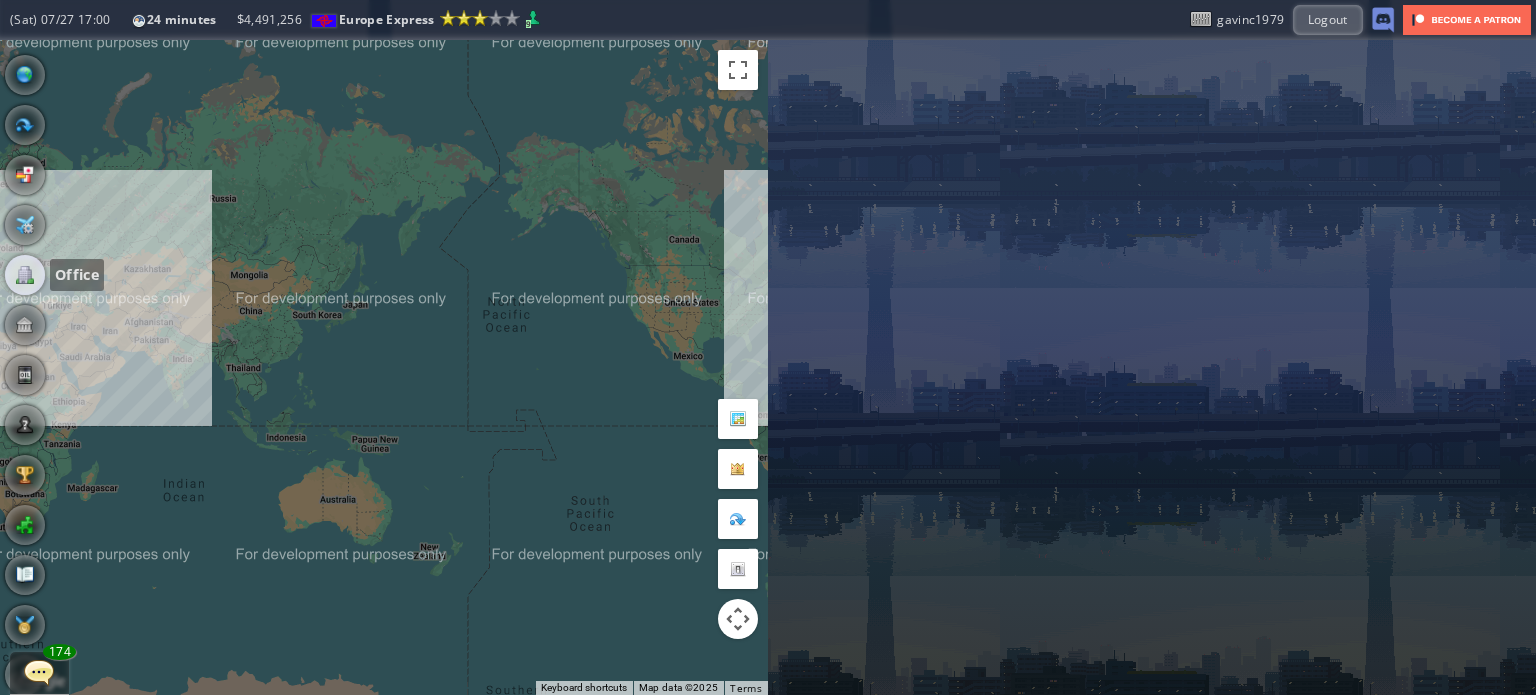 click at bounding box center (25, 275) 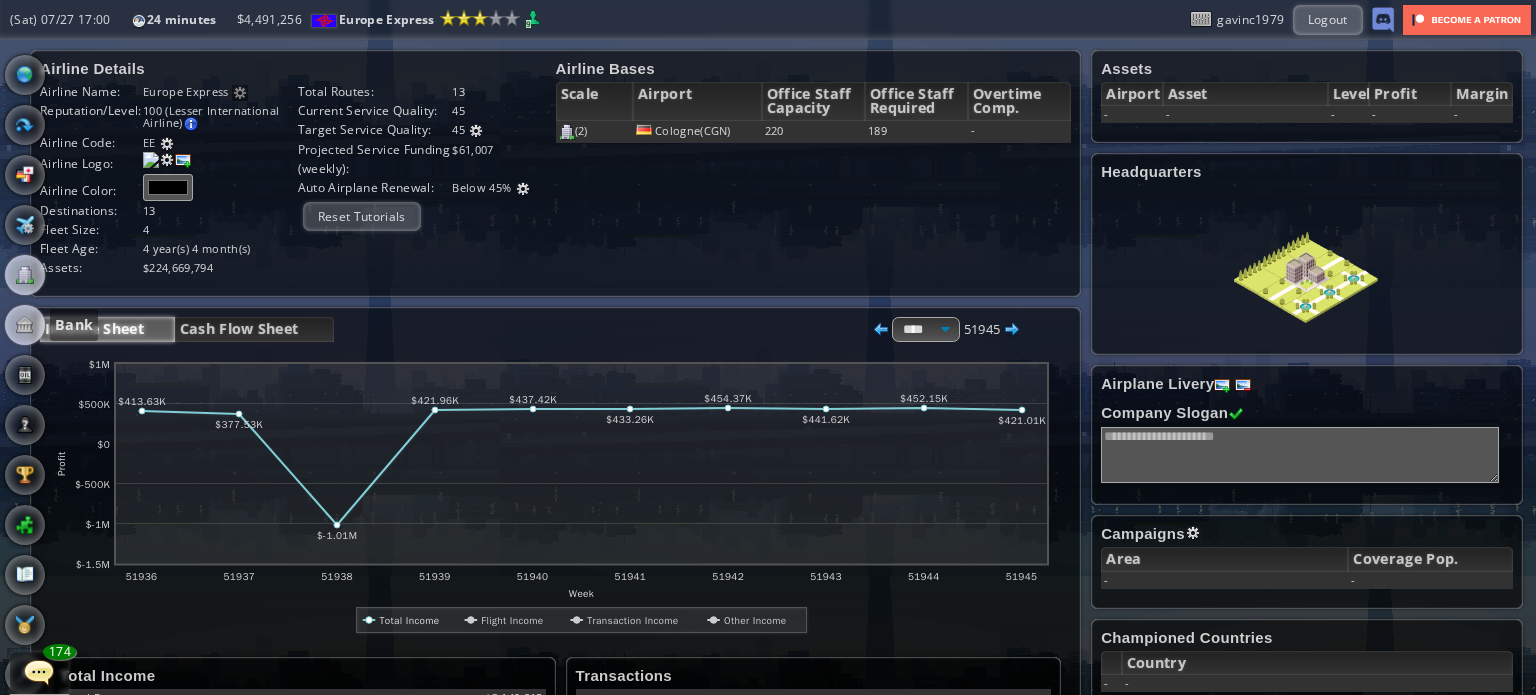 click at bounding box center (25, 325) 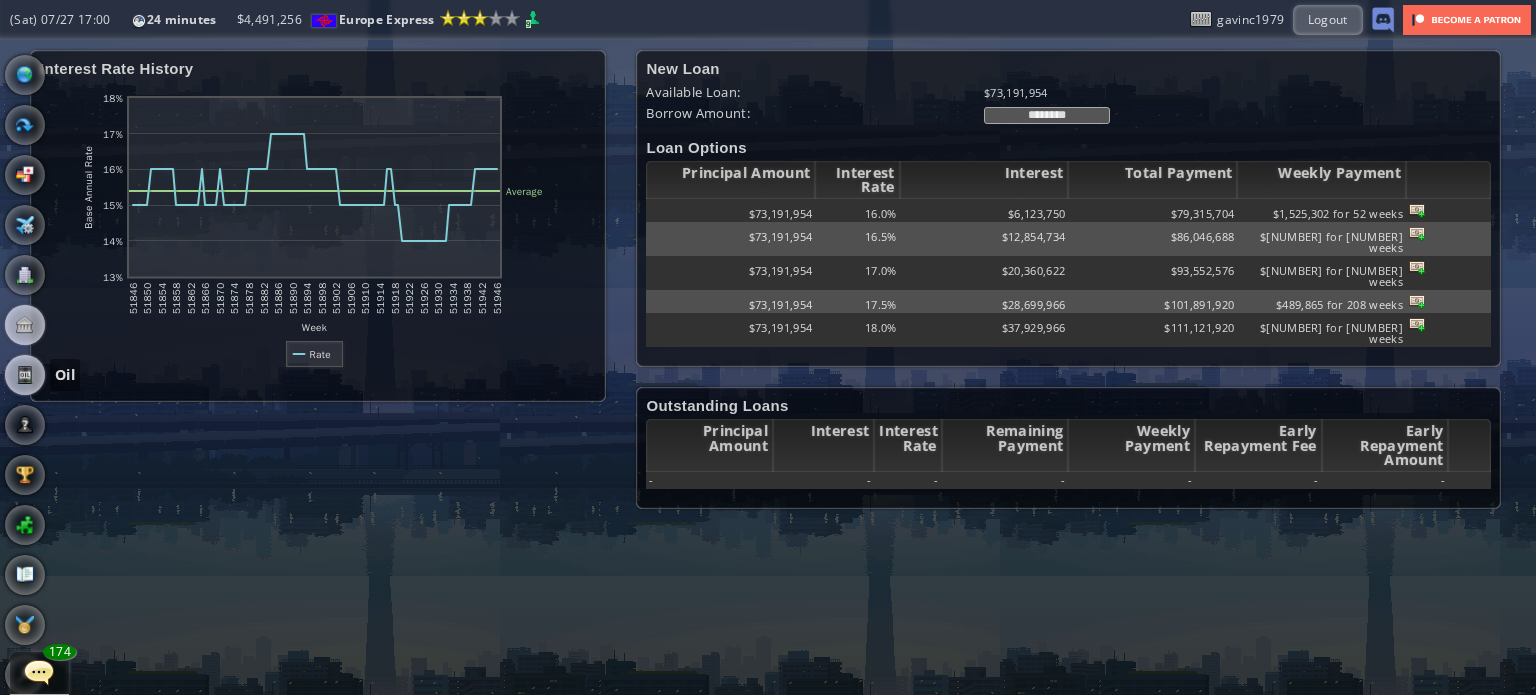 click at bounding box center [25, 375] 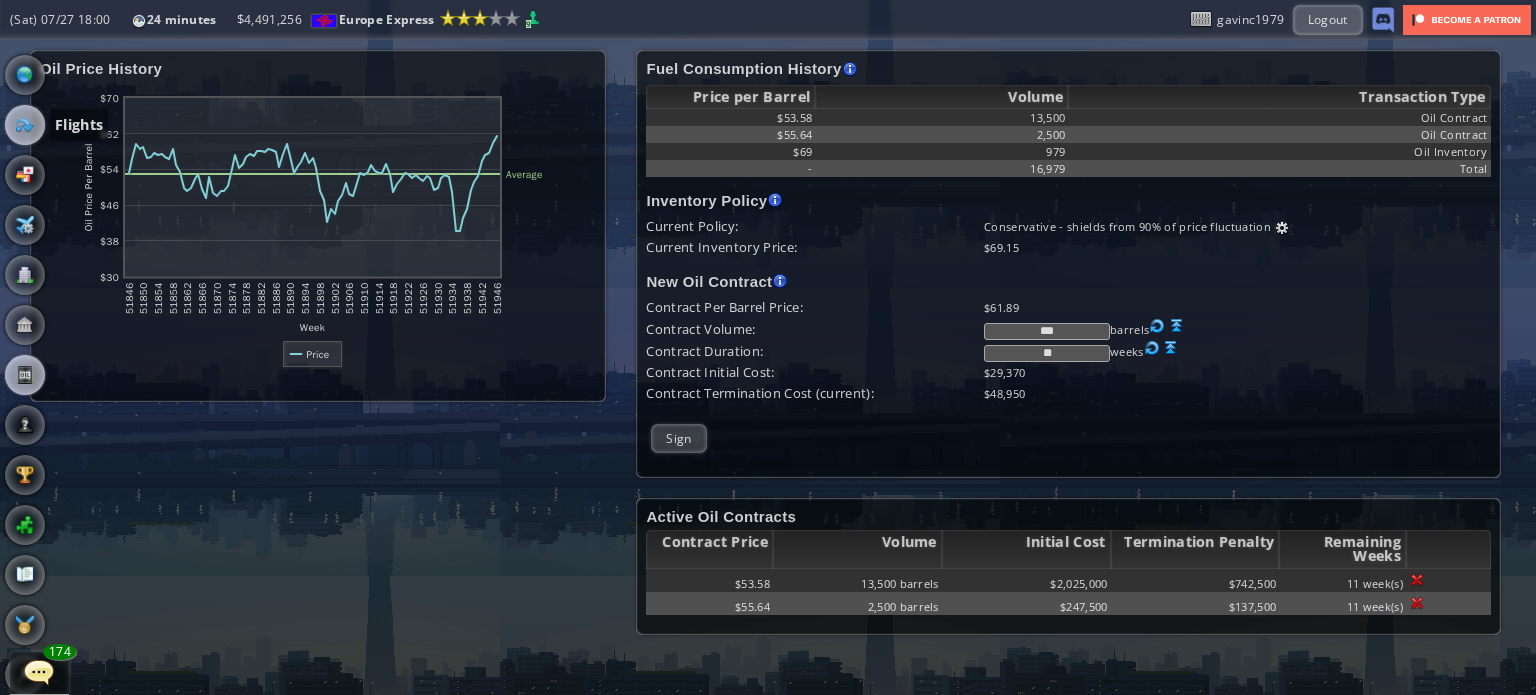 click at bounding box center [25, 125] 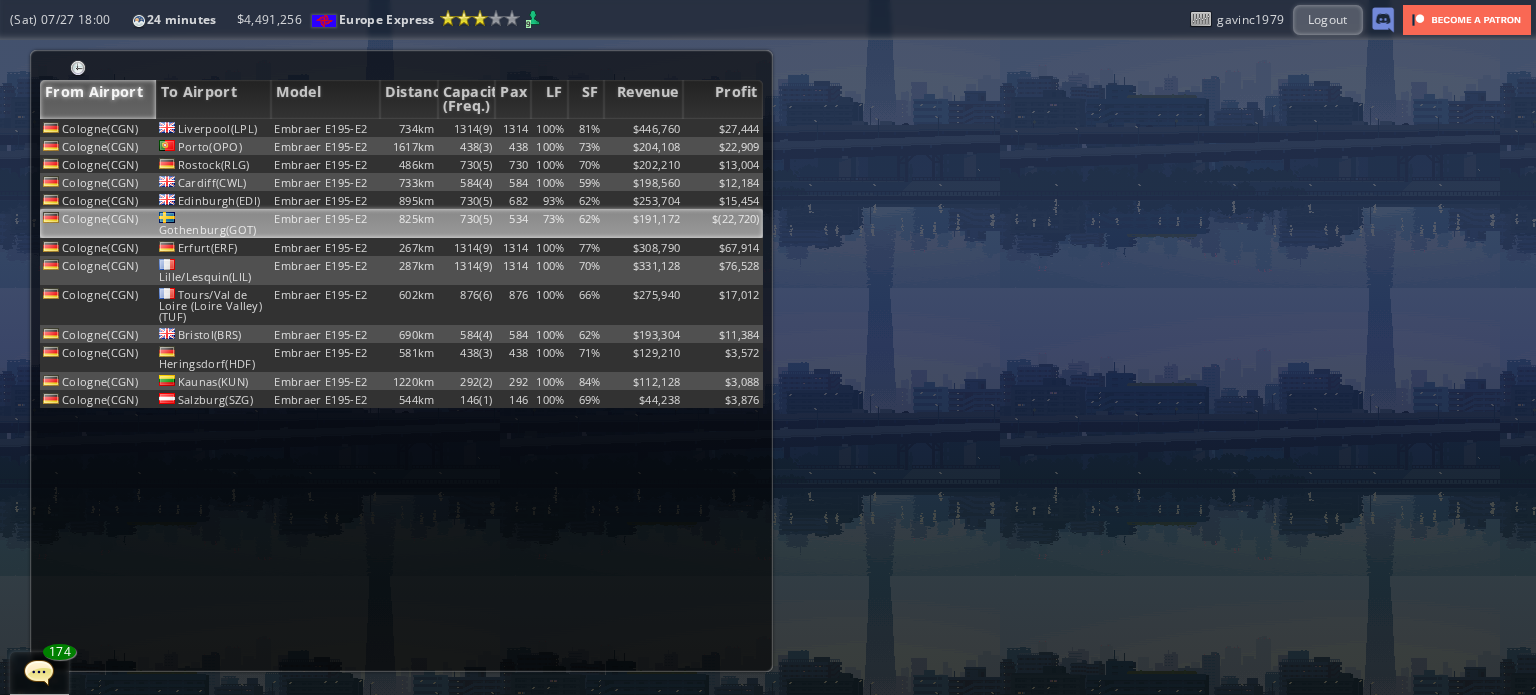 click on "62%" at bounding box center [586, 128] 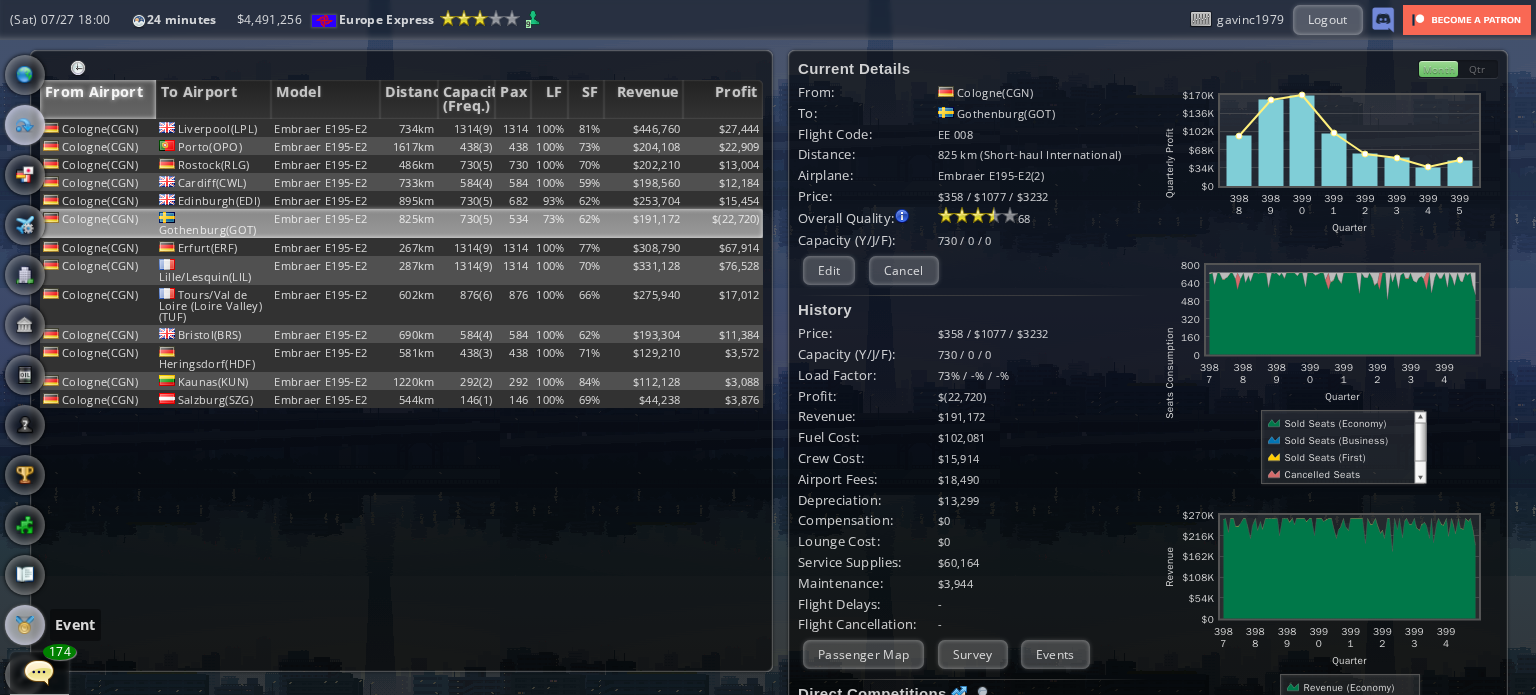 click at bounding box center (25, 625) 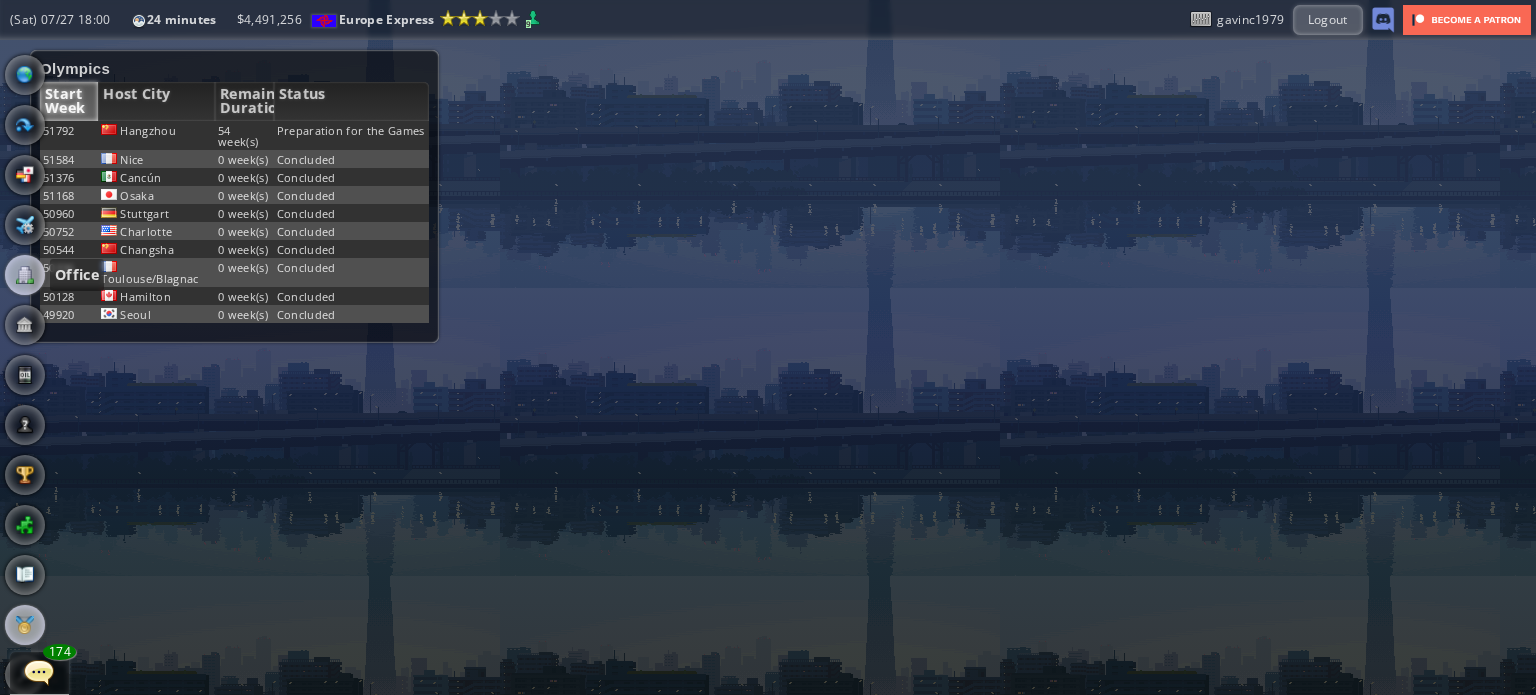 click at bounding box center [25, 275] 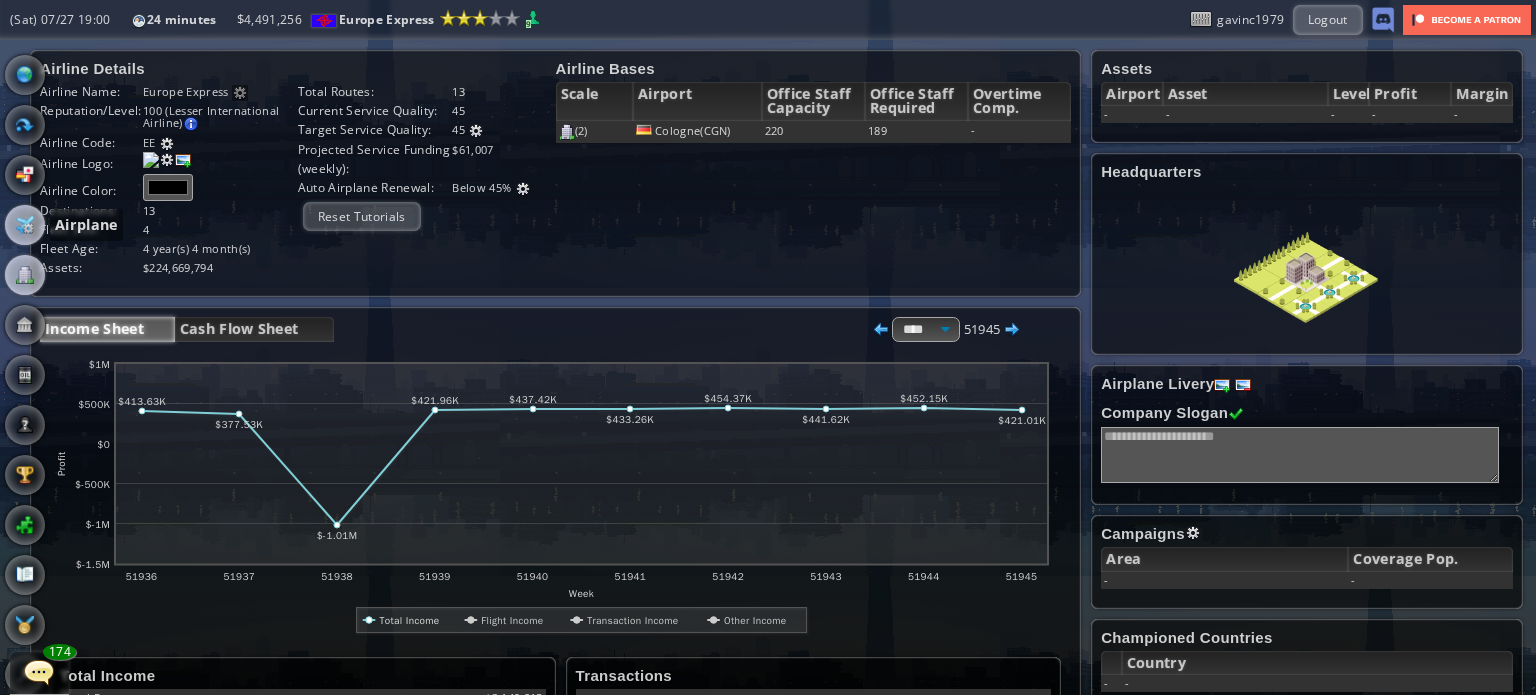 click at bounding box center [25, 225] 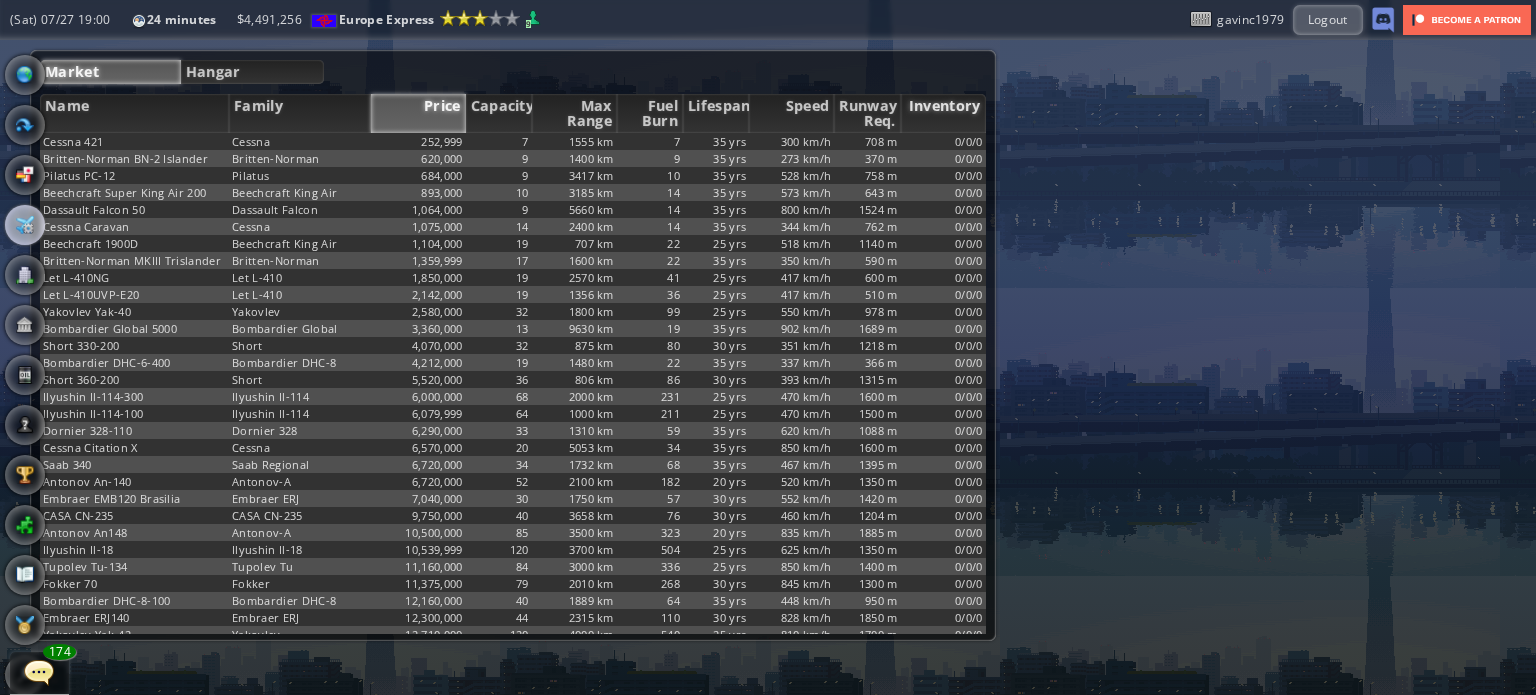 click on "Inventory" at bounding box center (943, 113) 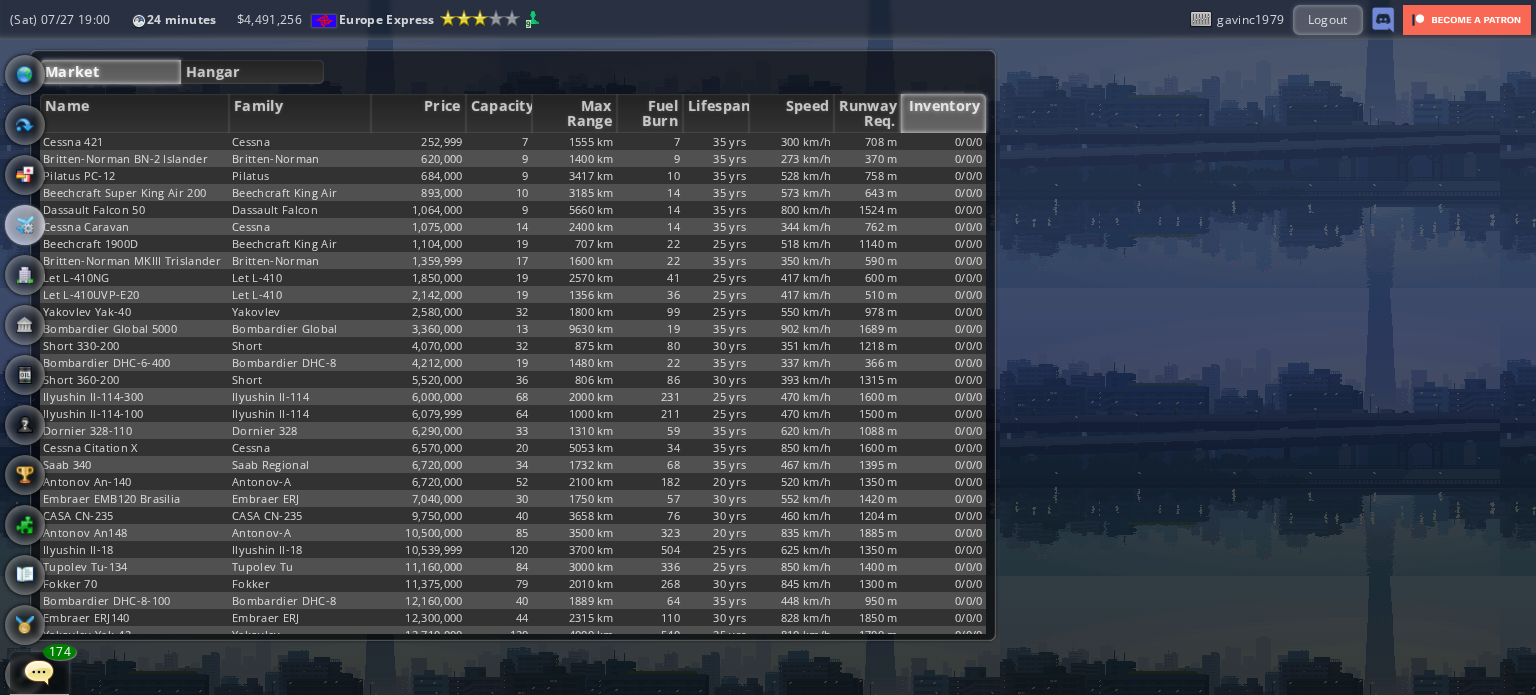 click on "Inventory" at bounding box center [943, 113] 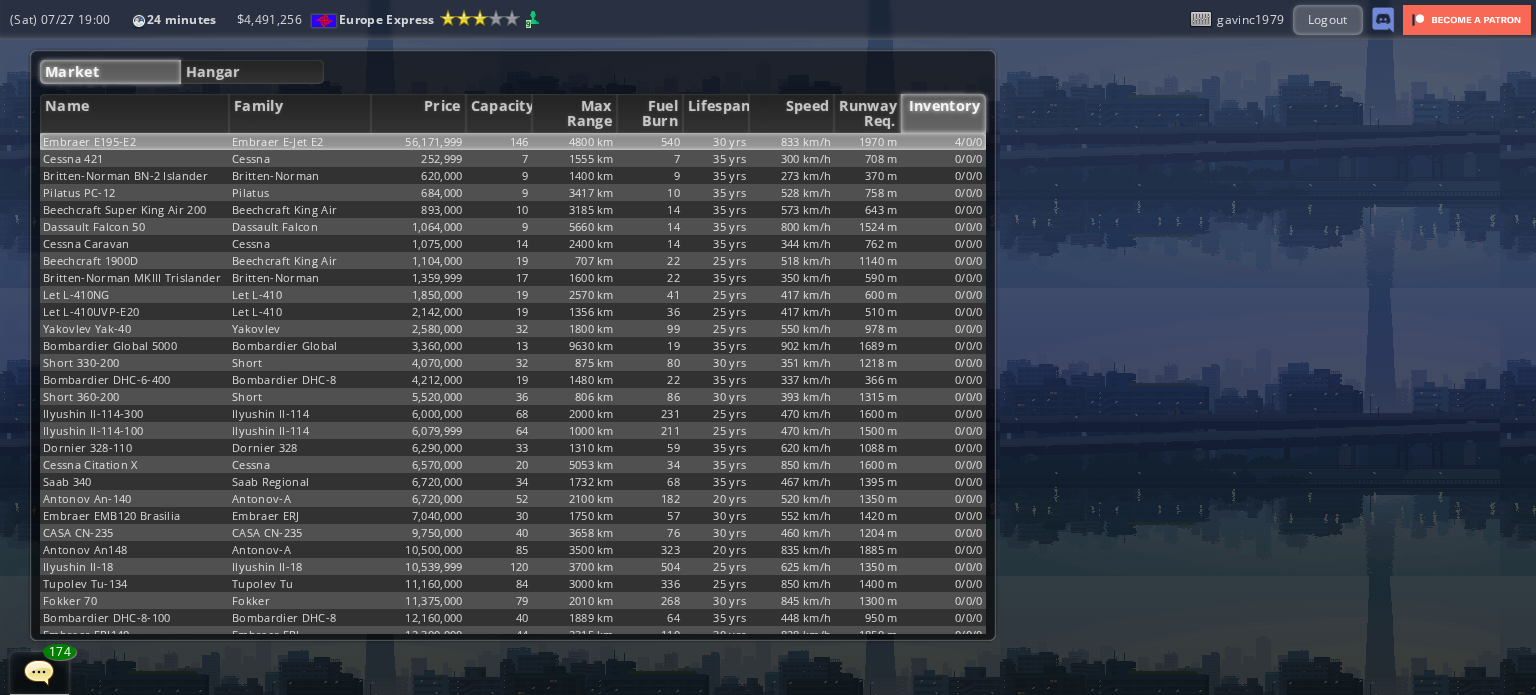 click on "4/0/0" at bounding box center [943, 141] 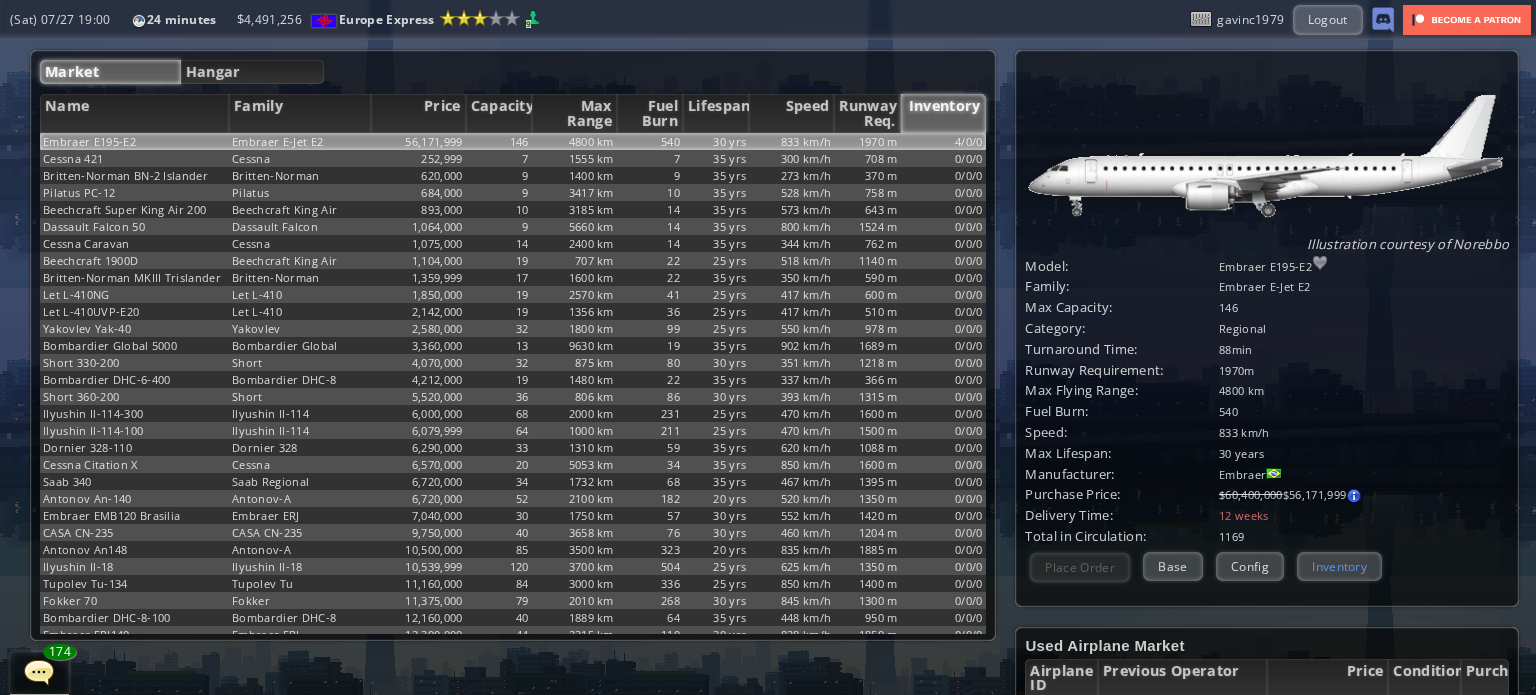 click on "Inventory" at bounding box center [1339, 566] 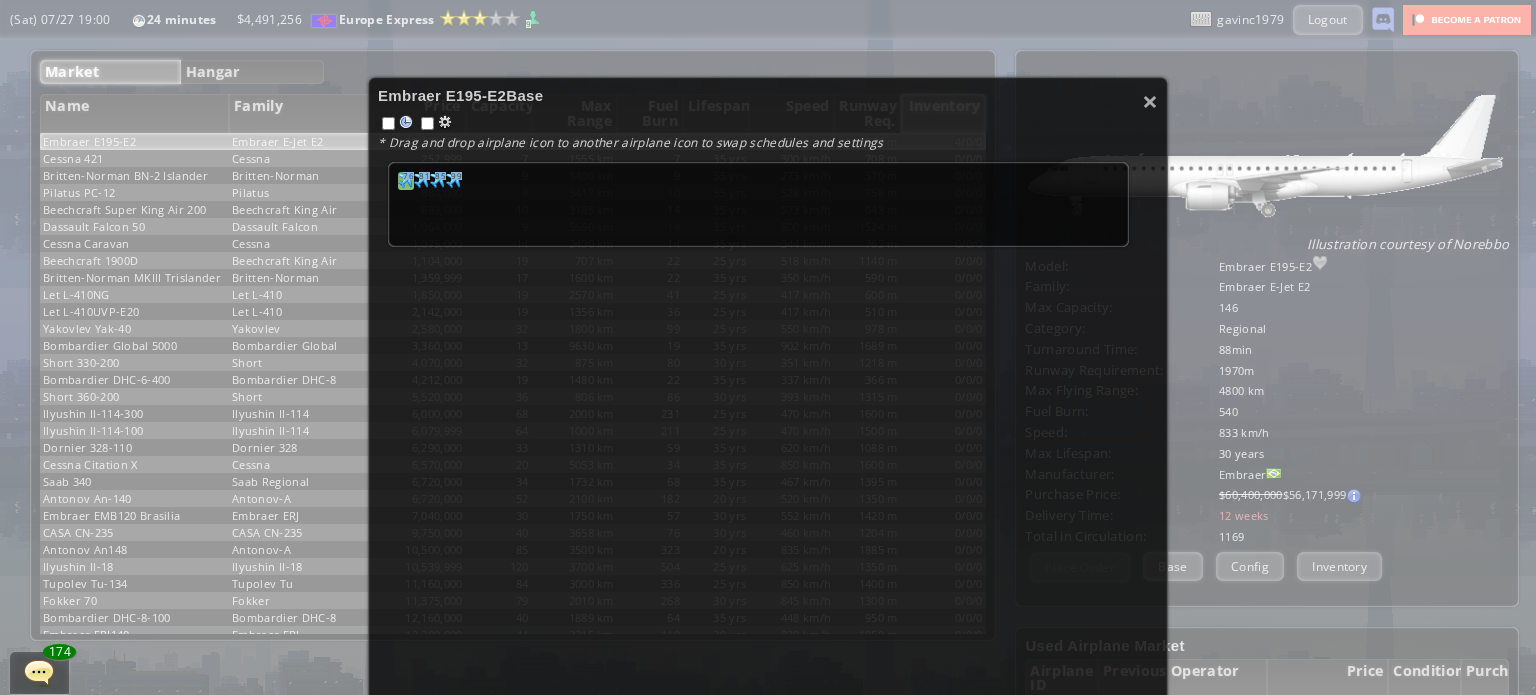 click on "76" at bounding box center [408, 176] 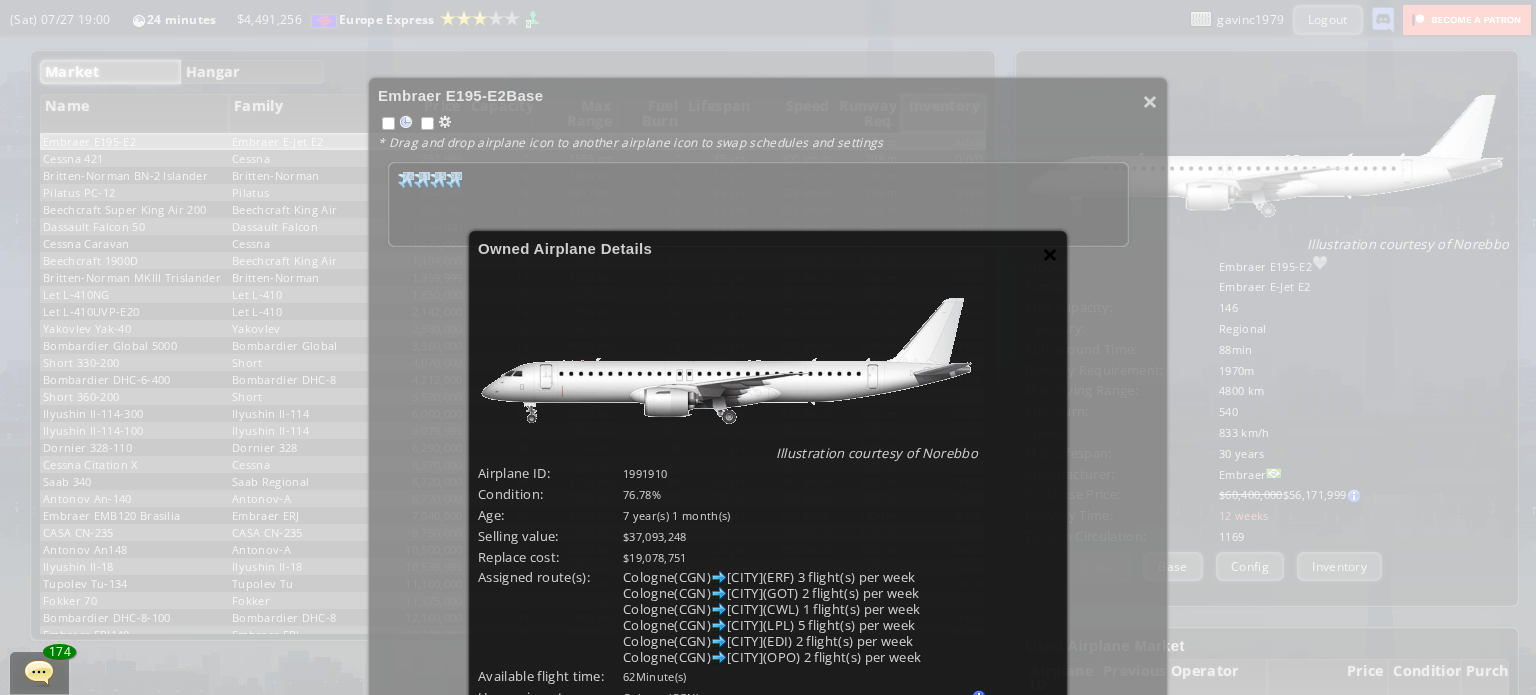 click on "×" at bounding box center (1050, 254) 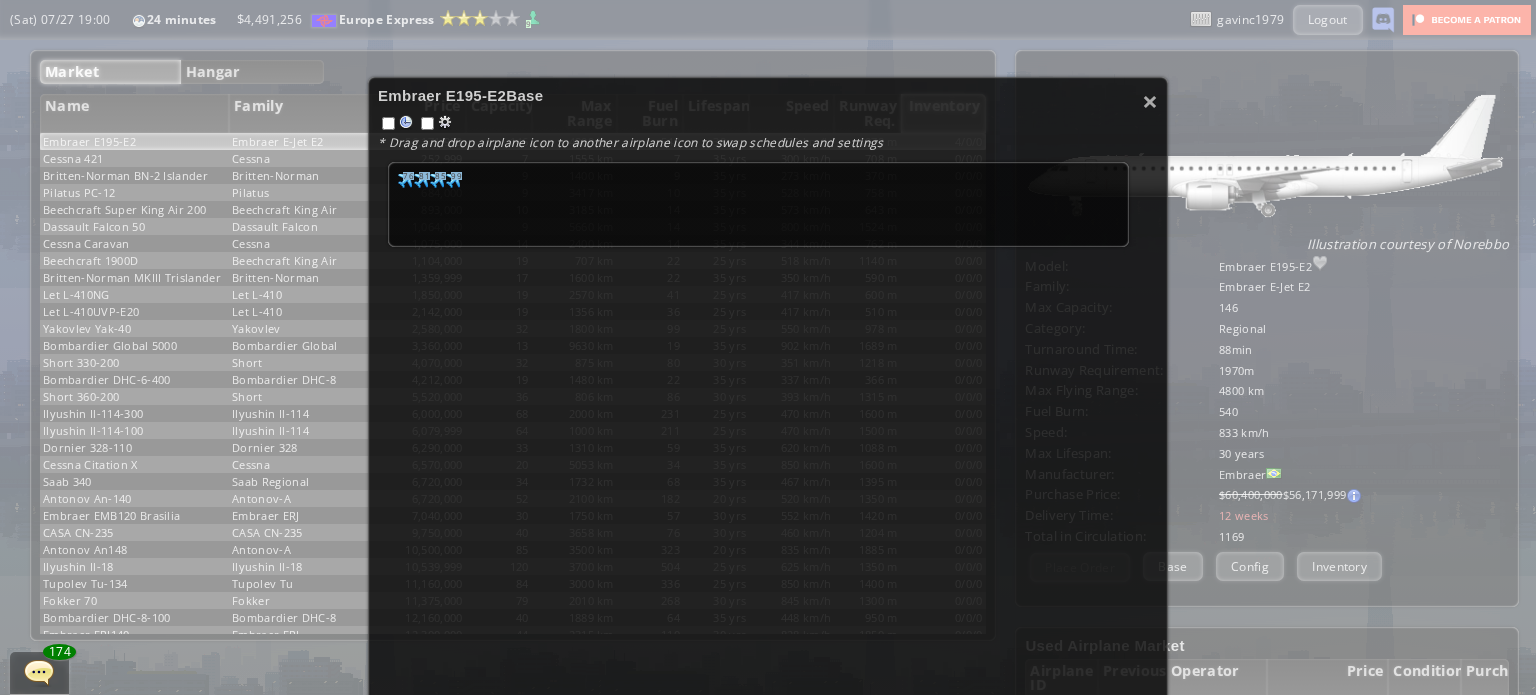 click on "[NUMBER] [NUMBER] [NUMBER] [NUMBER] [NUMBER] [NUMBER] [NUMBER] [NUMBER]" at bounding box center (758, 181) 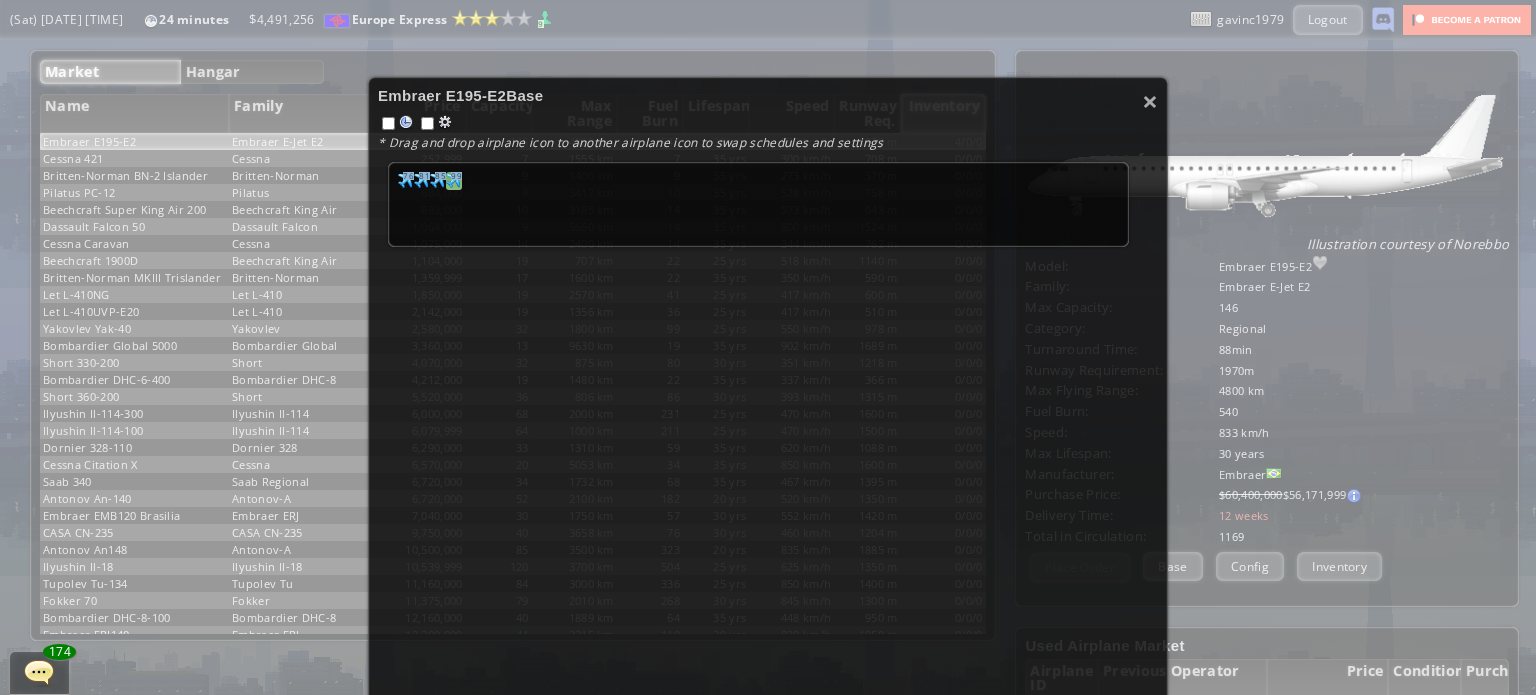 click at bounding box center [406, 180] 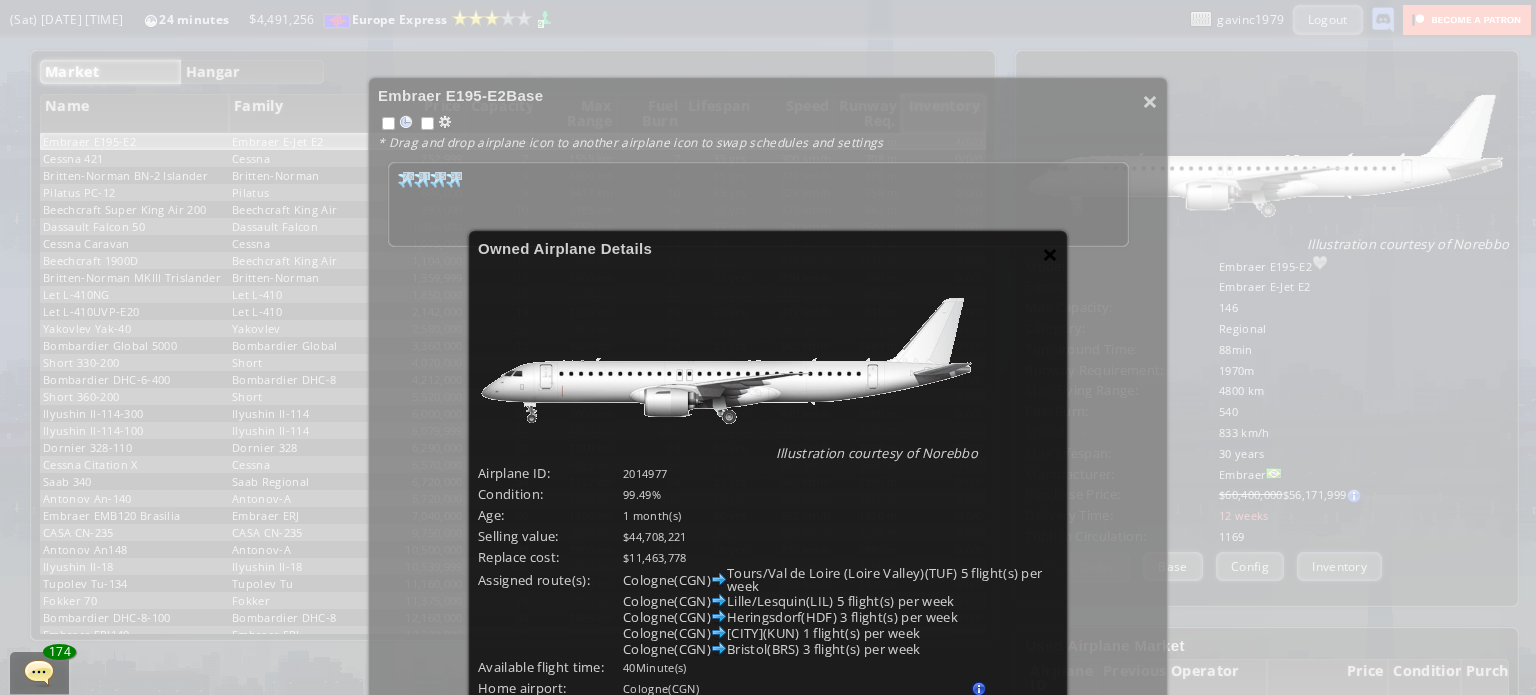 click on "×" at bounding box center [1050, 254] 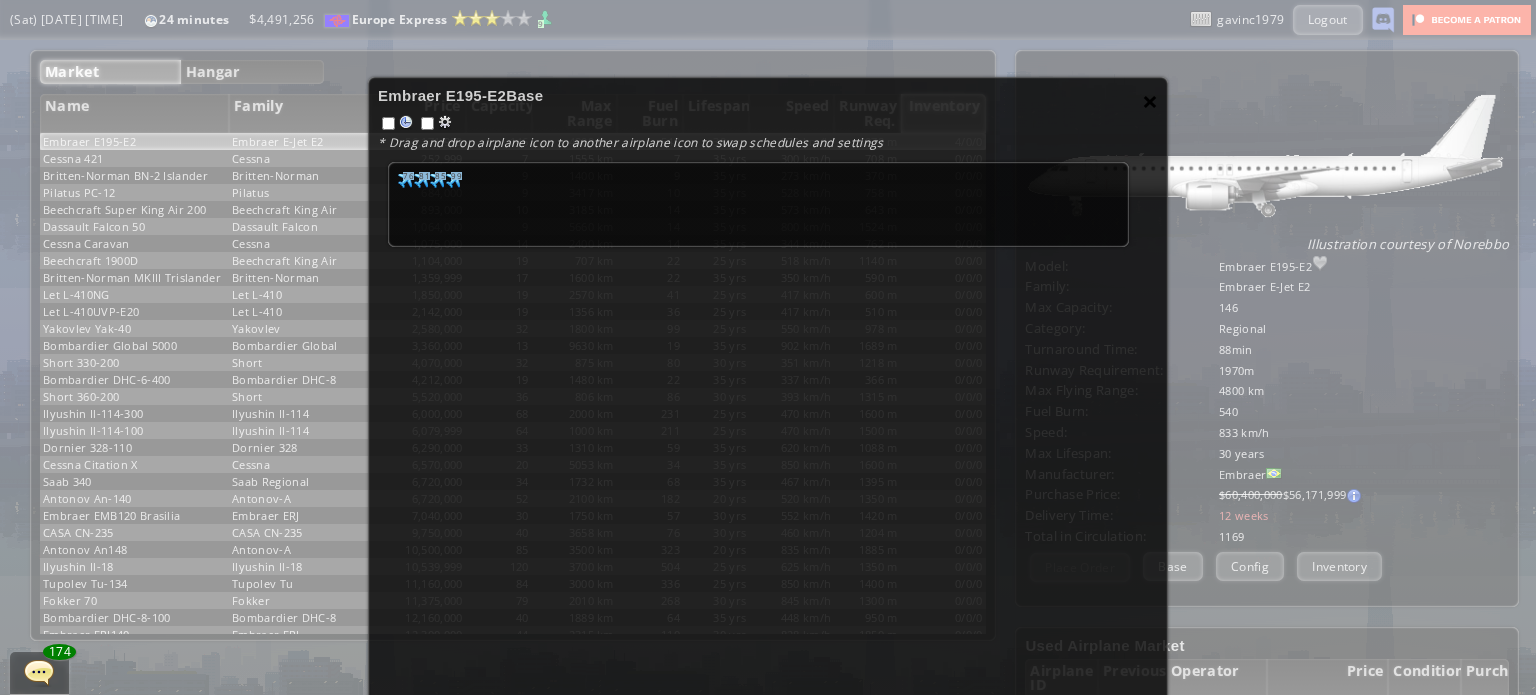 click on "×" at bounding box center [1150, 101] 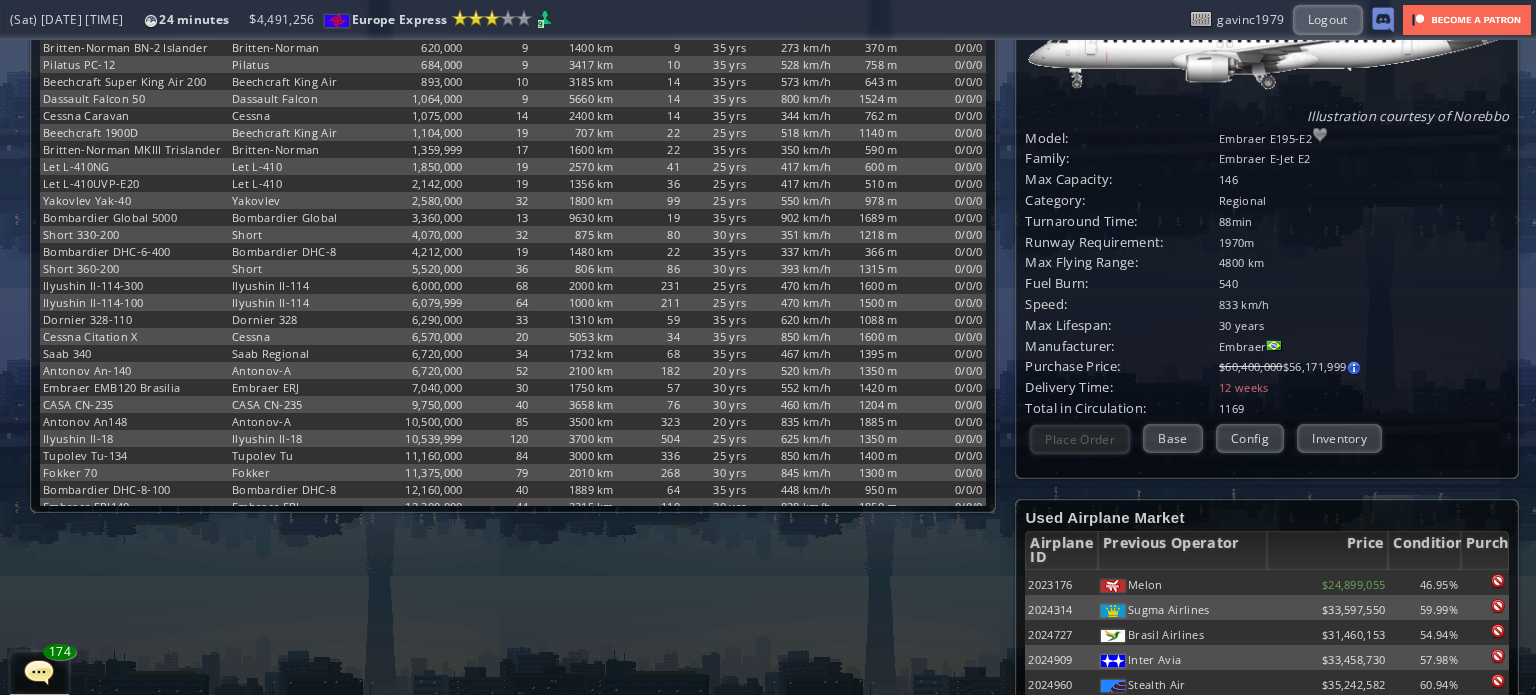 scroll, scrollTop: 200, scrollLeft: 0, axis: vertical 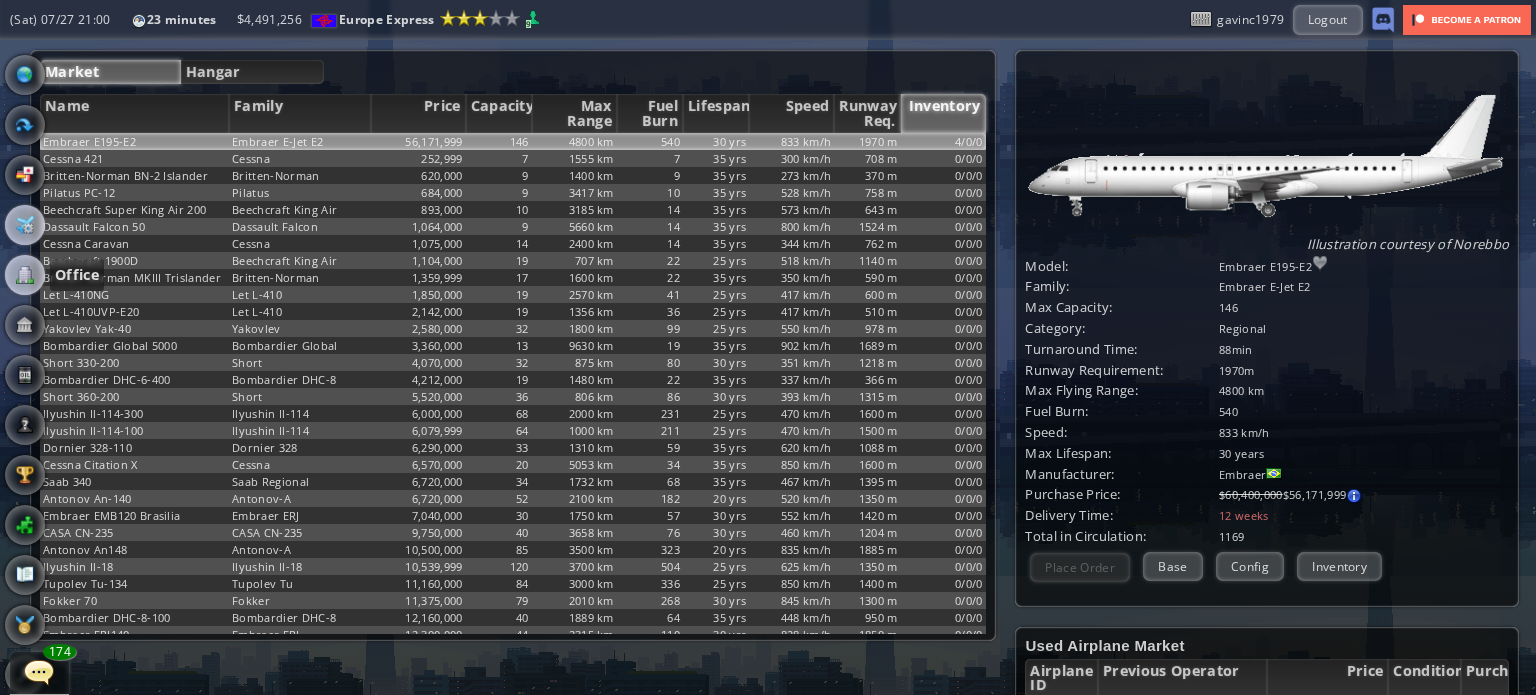 click at bounding box center [25, 275] 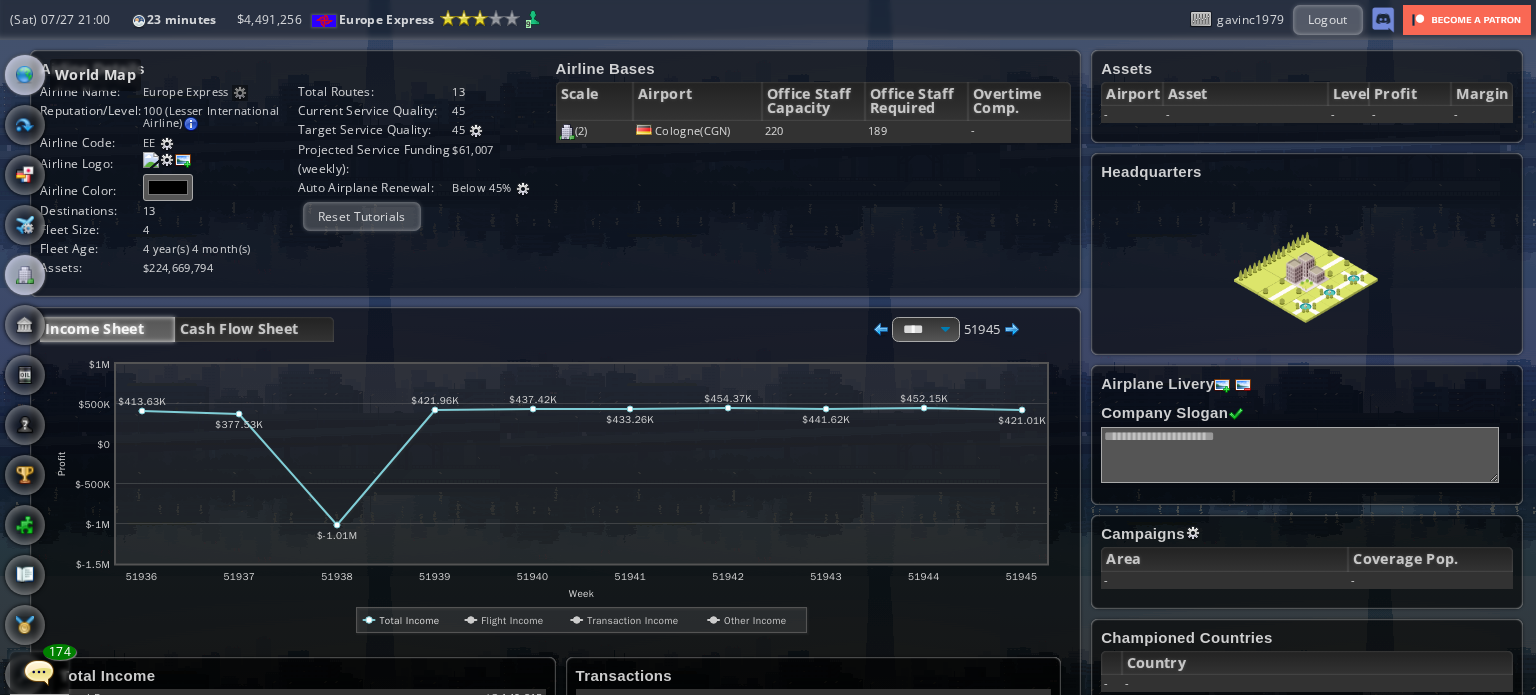 click at bounding box center [25, 75] 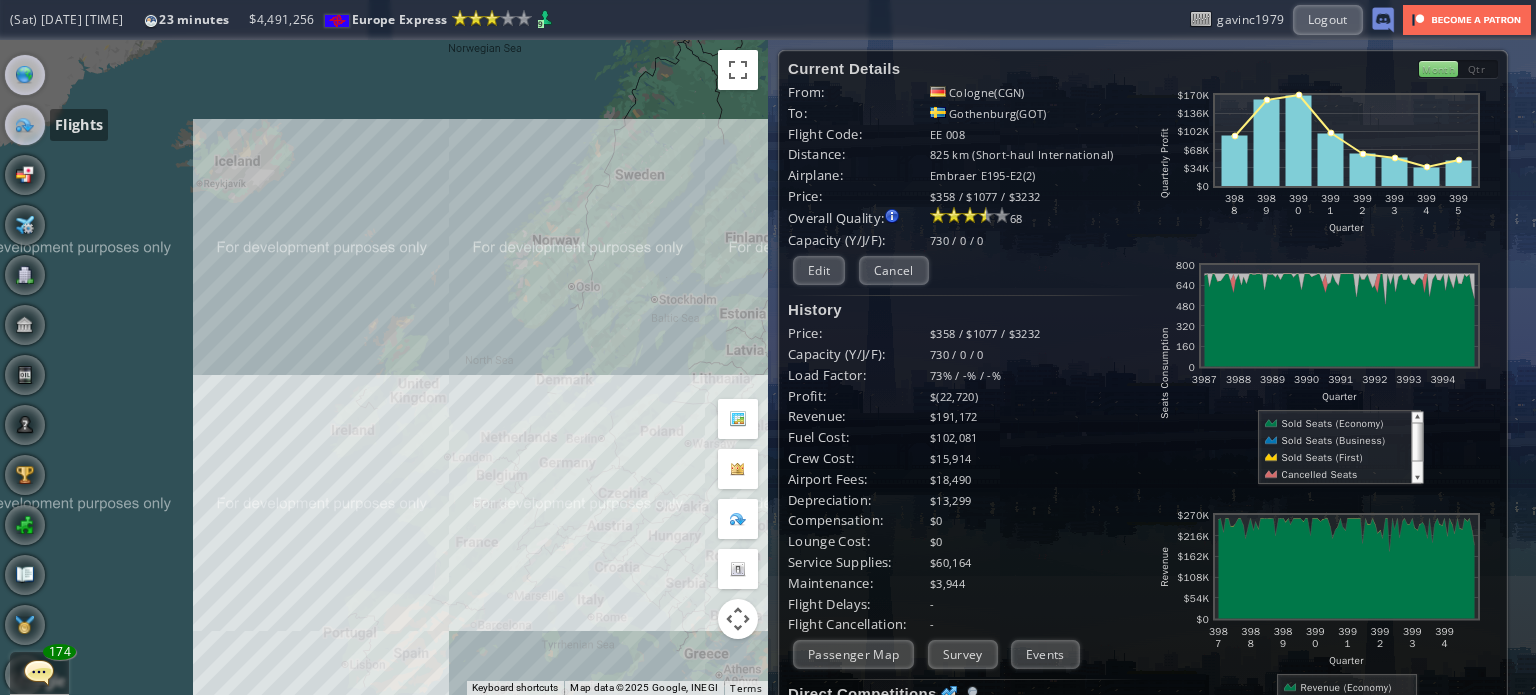 click at bounding box center (25, 125) 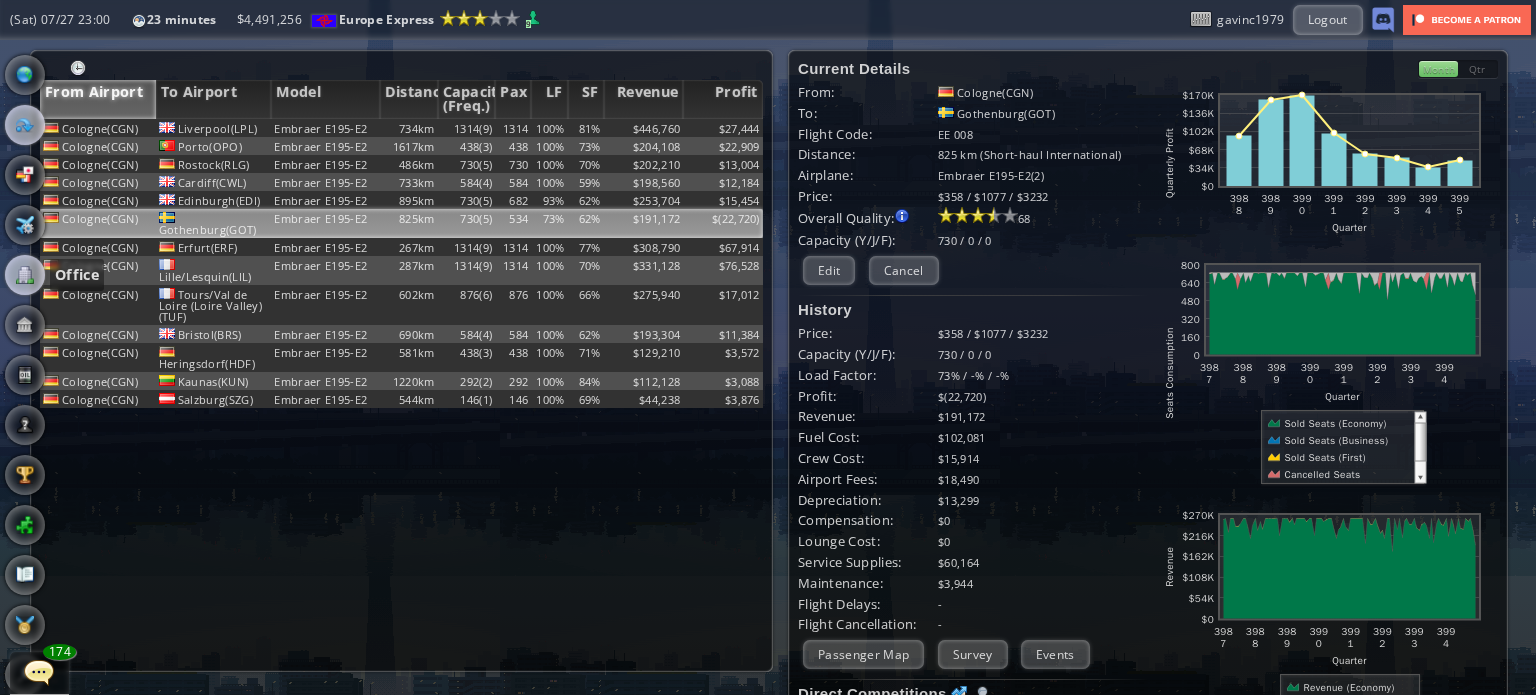 click at bounding box center [25, 275] 